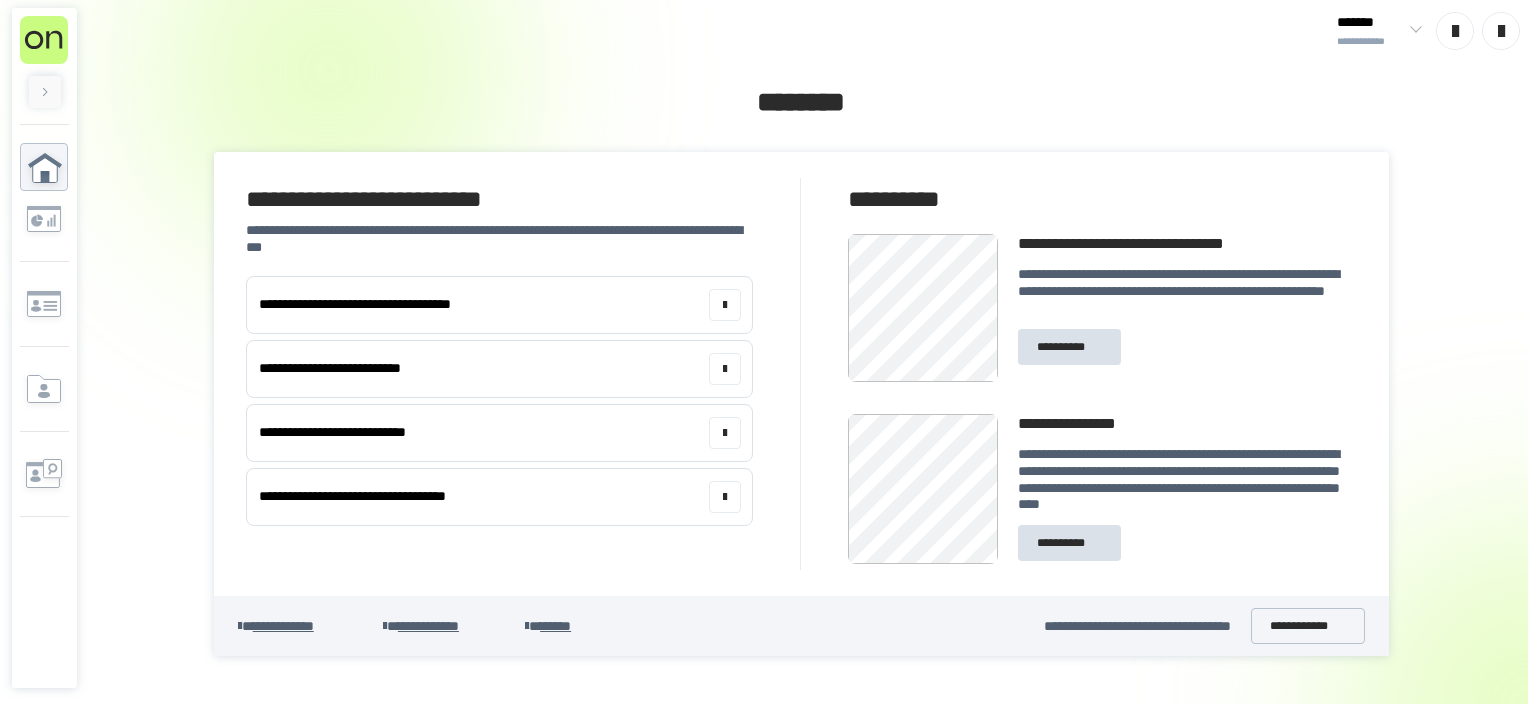 scroll, scrollTop: 0, scrollLeft: 0, axis: both 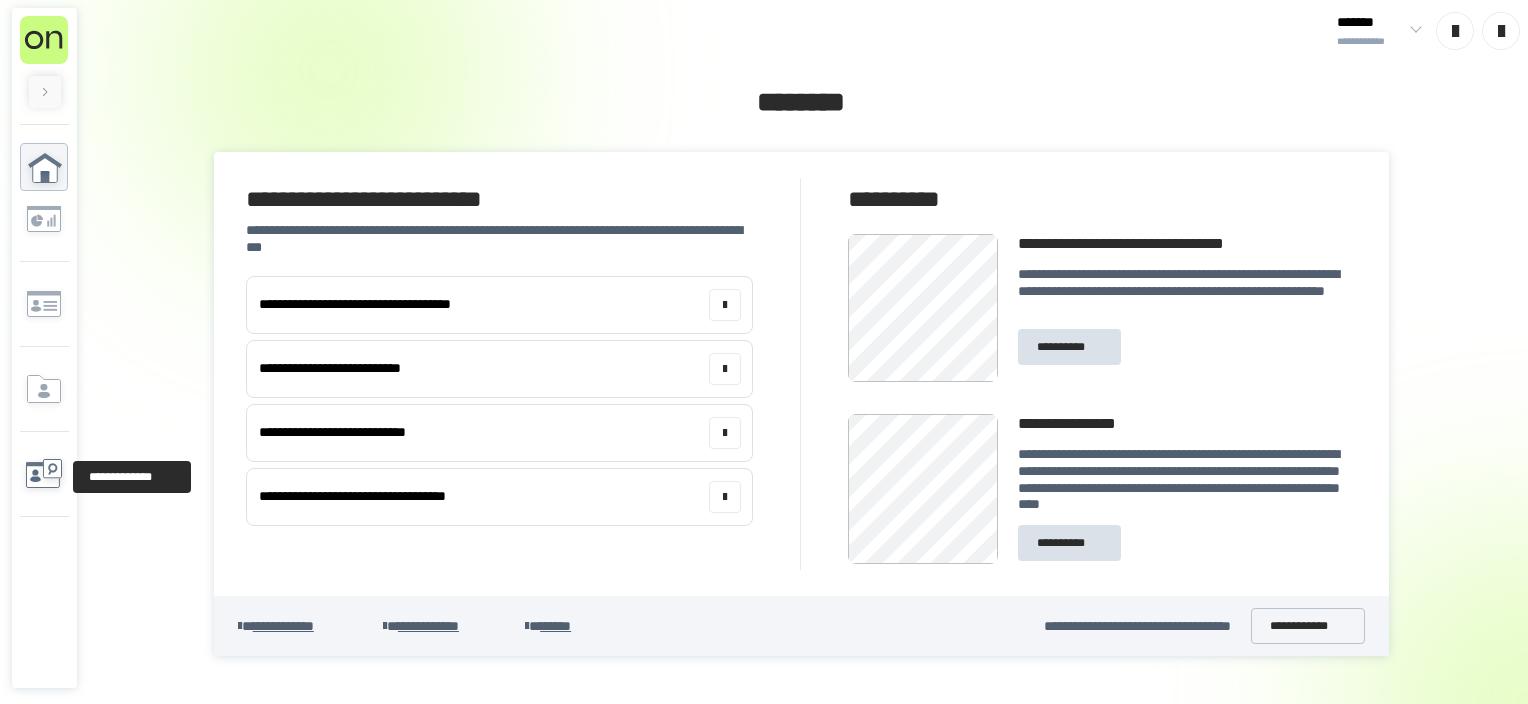 click 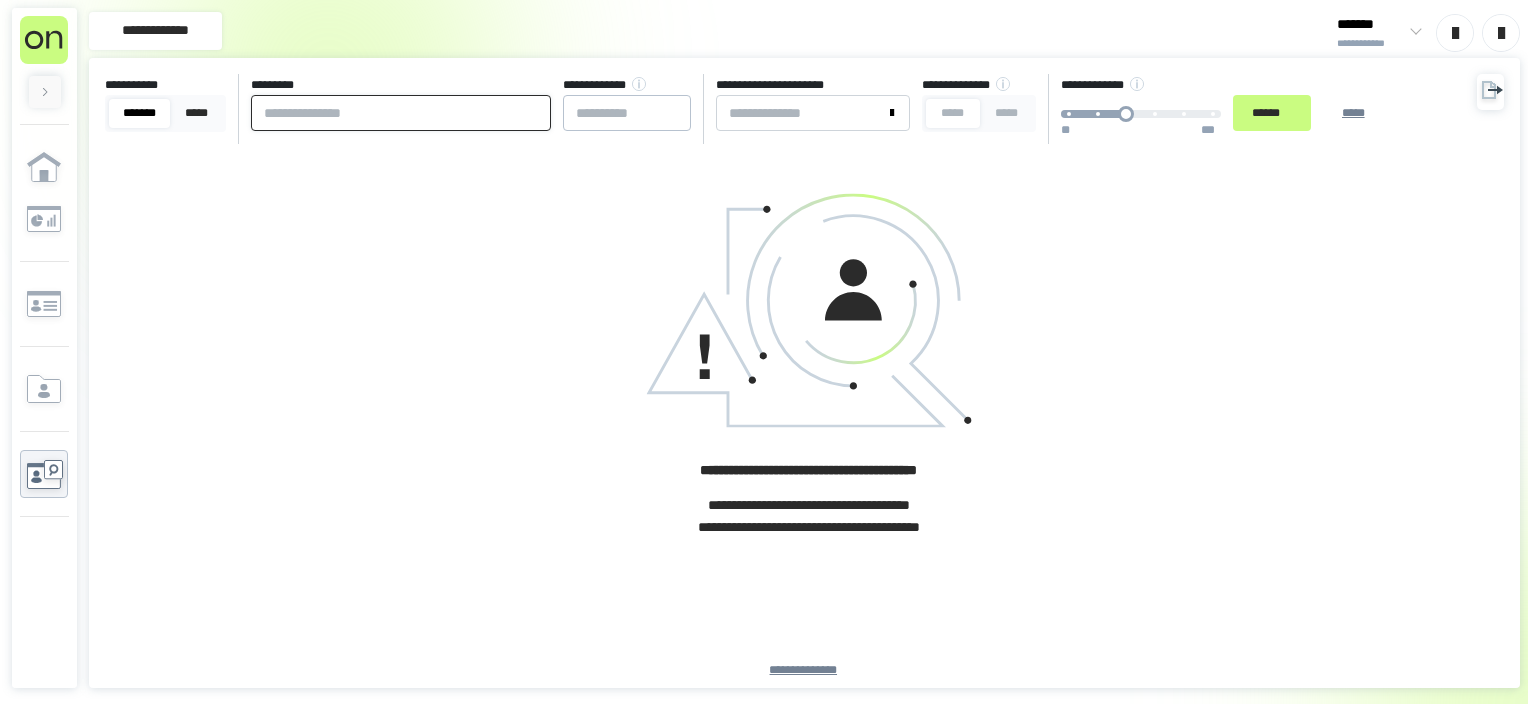 click at bounding box center (401, 113) 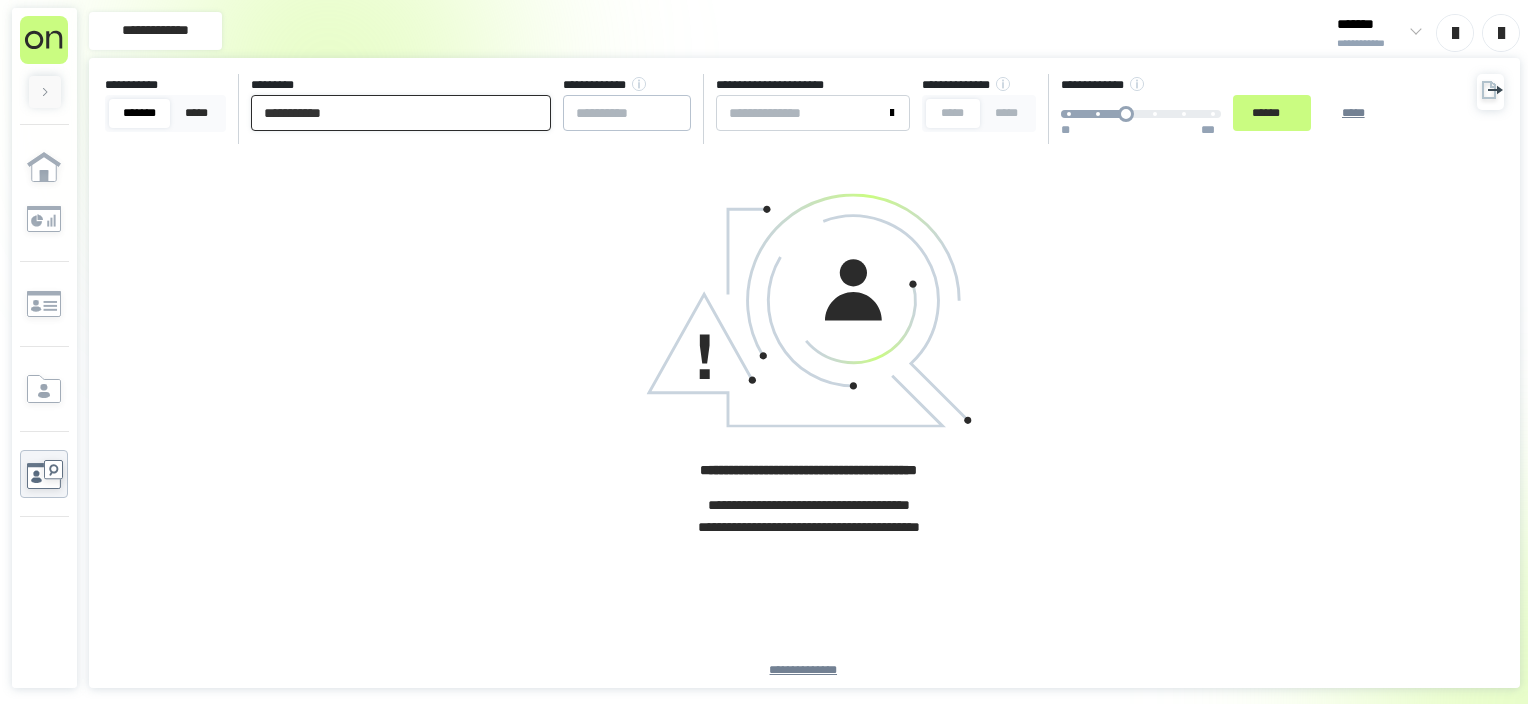 type on "**********" 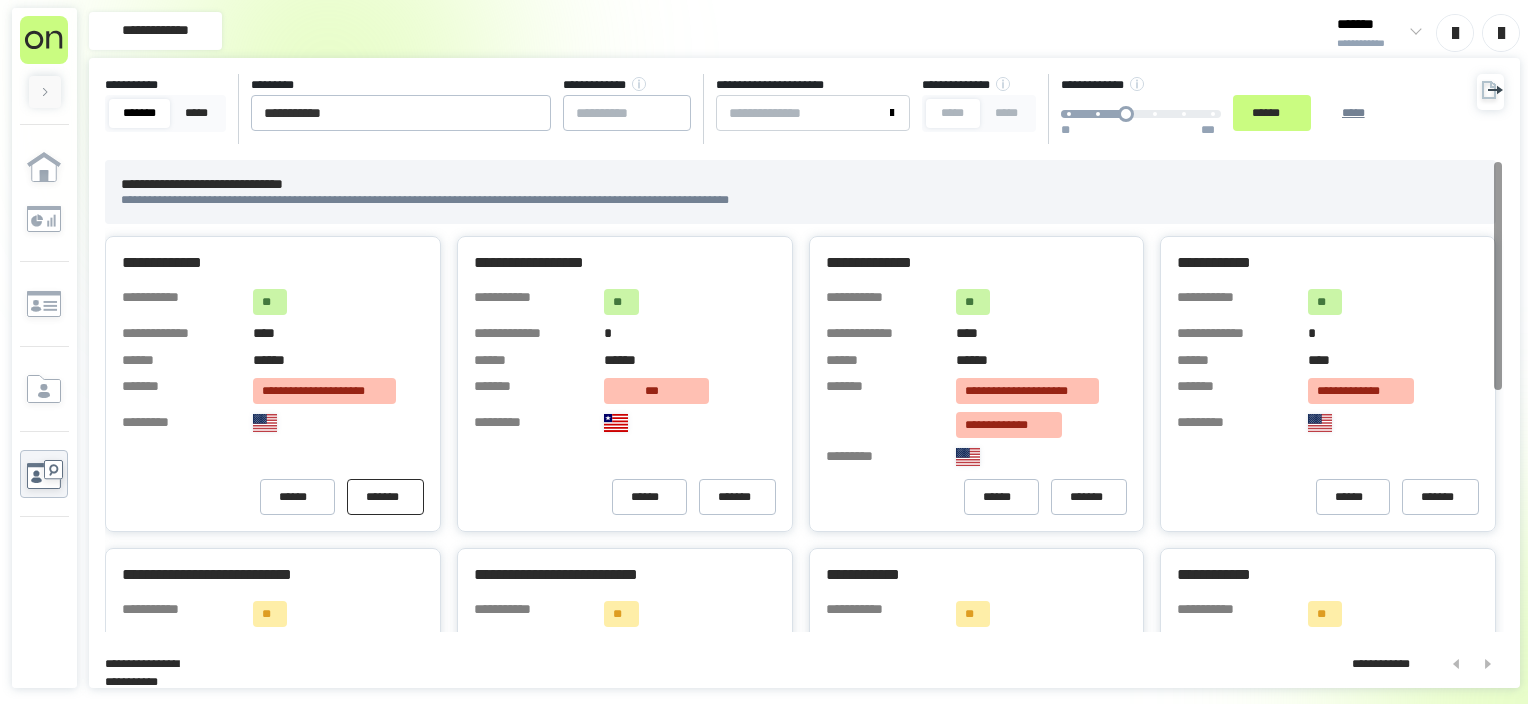 click on "*******" at bounding box center (385, 497) 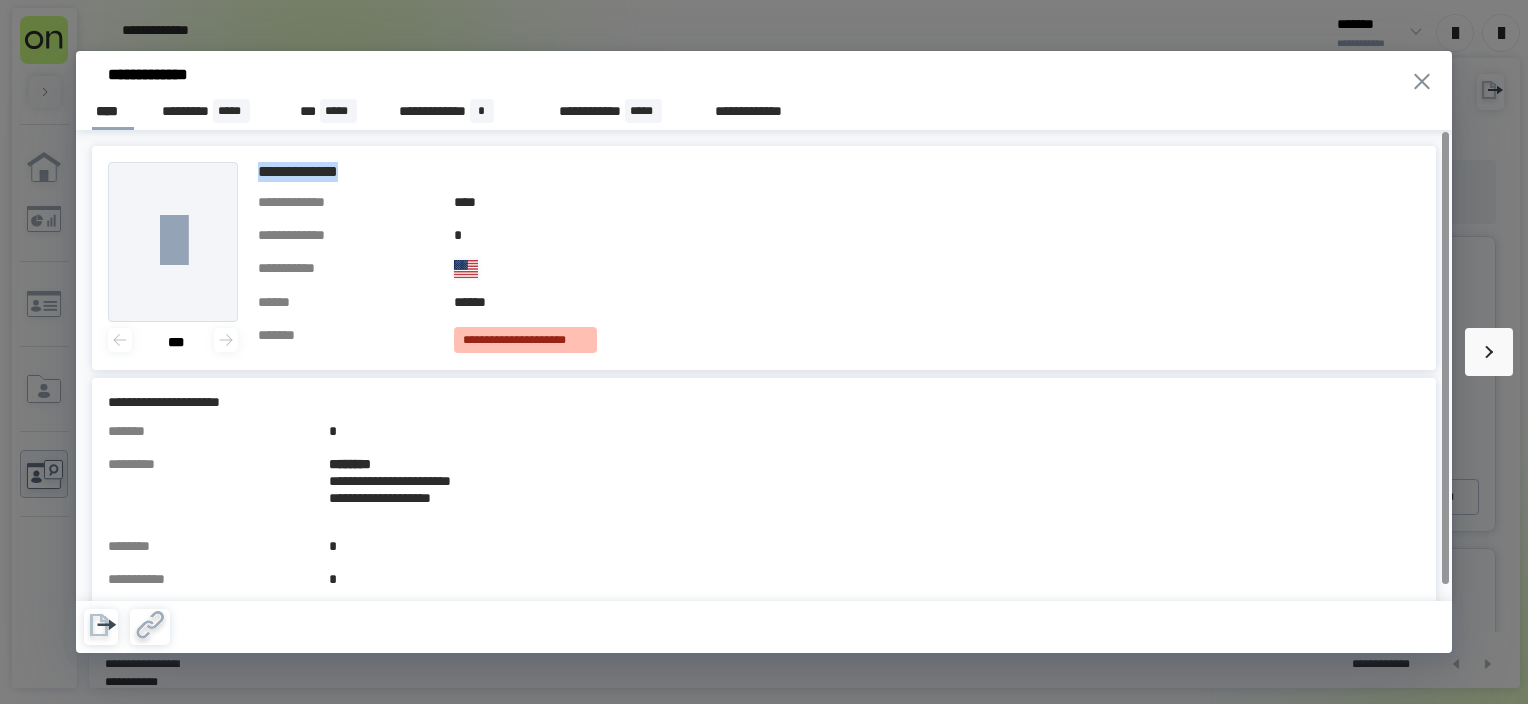 drag, startPoint x: 260, startPoint y: 168, endPoint x: 376, endPoint y: 168, distance: 116 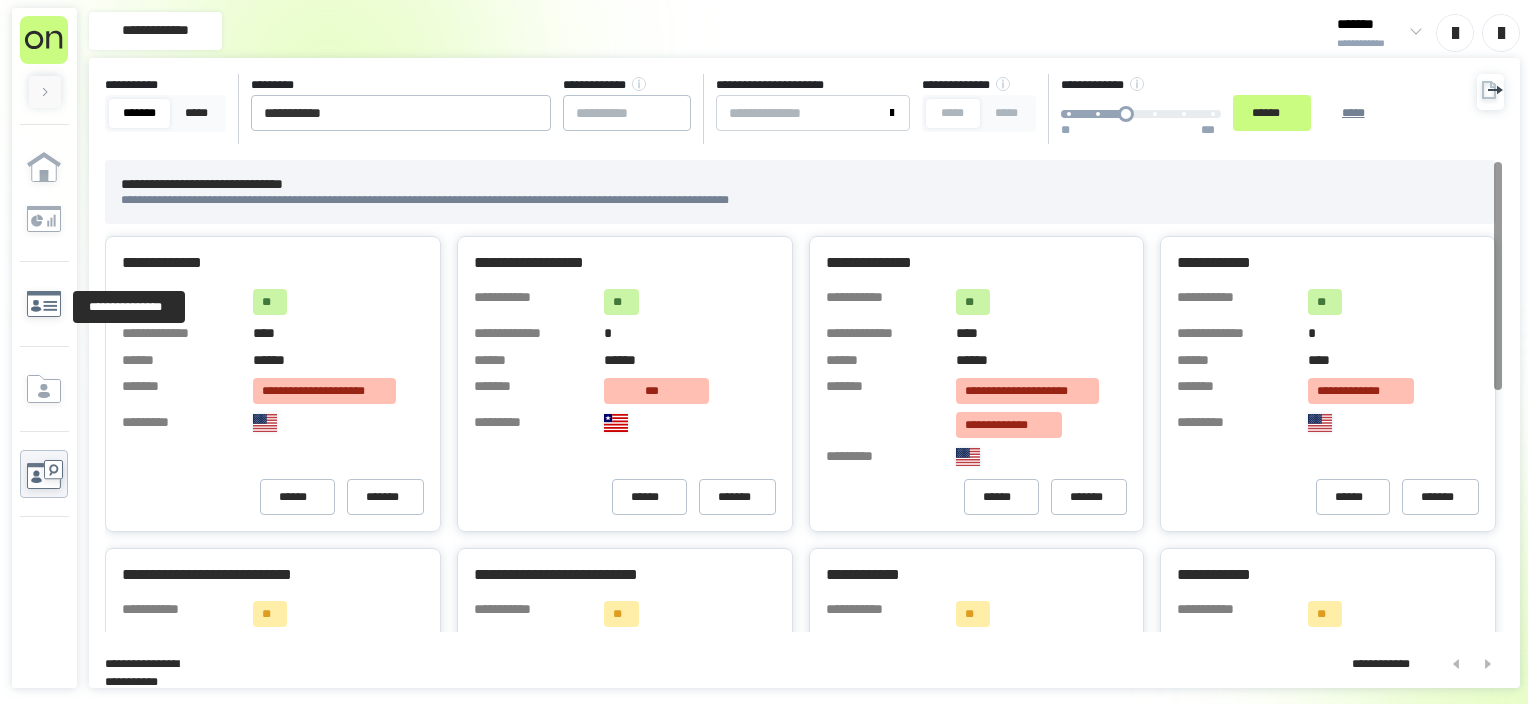 click 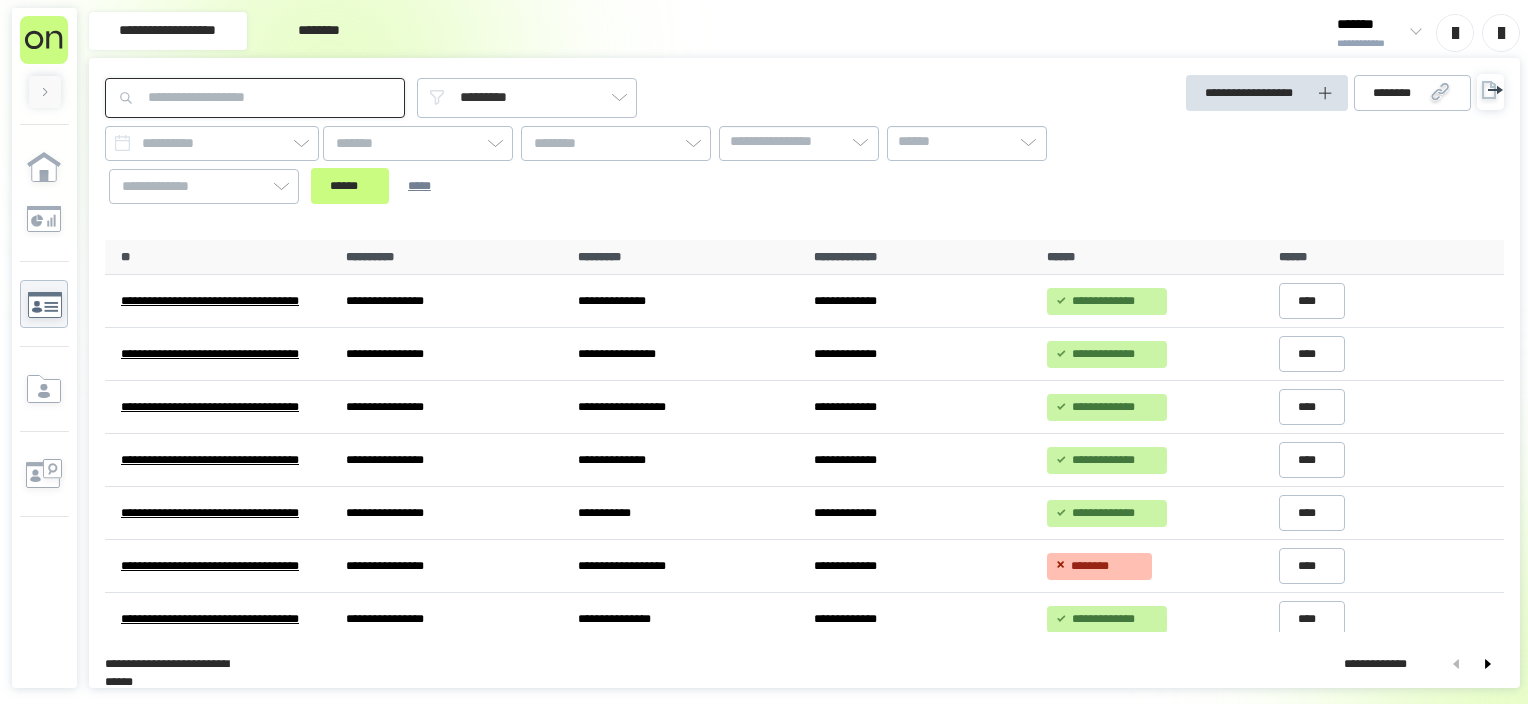 click at bounding box center (255, 98) 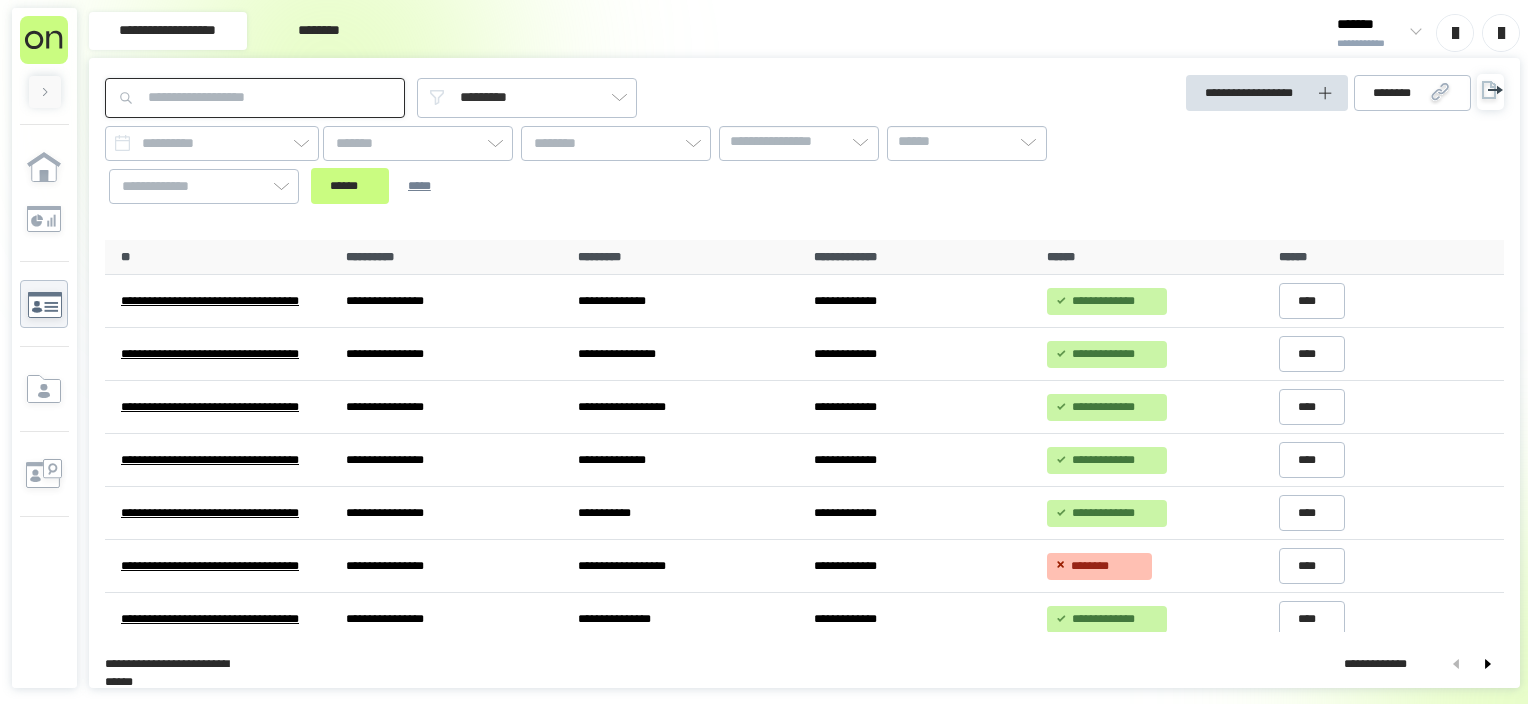 paste on "******" 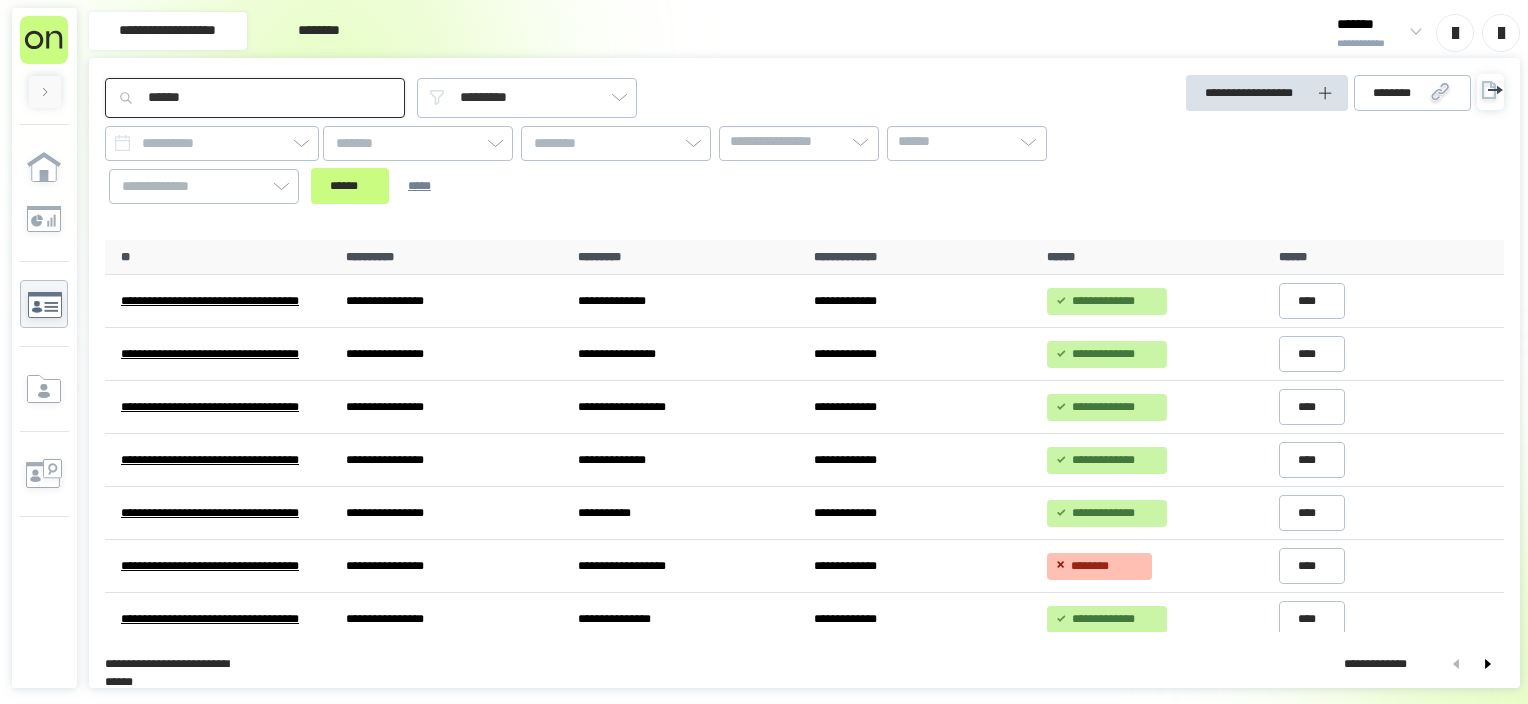 type on "******" 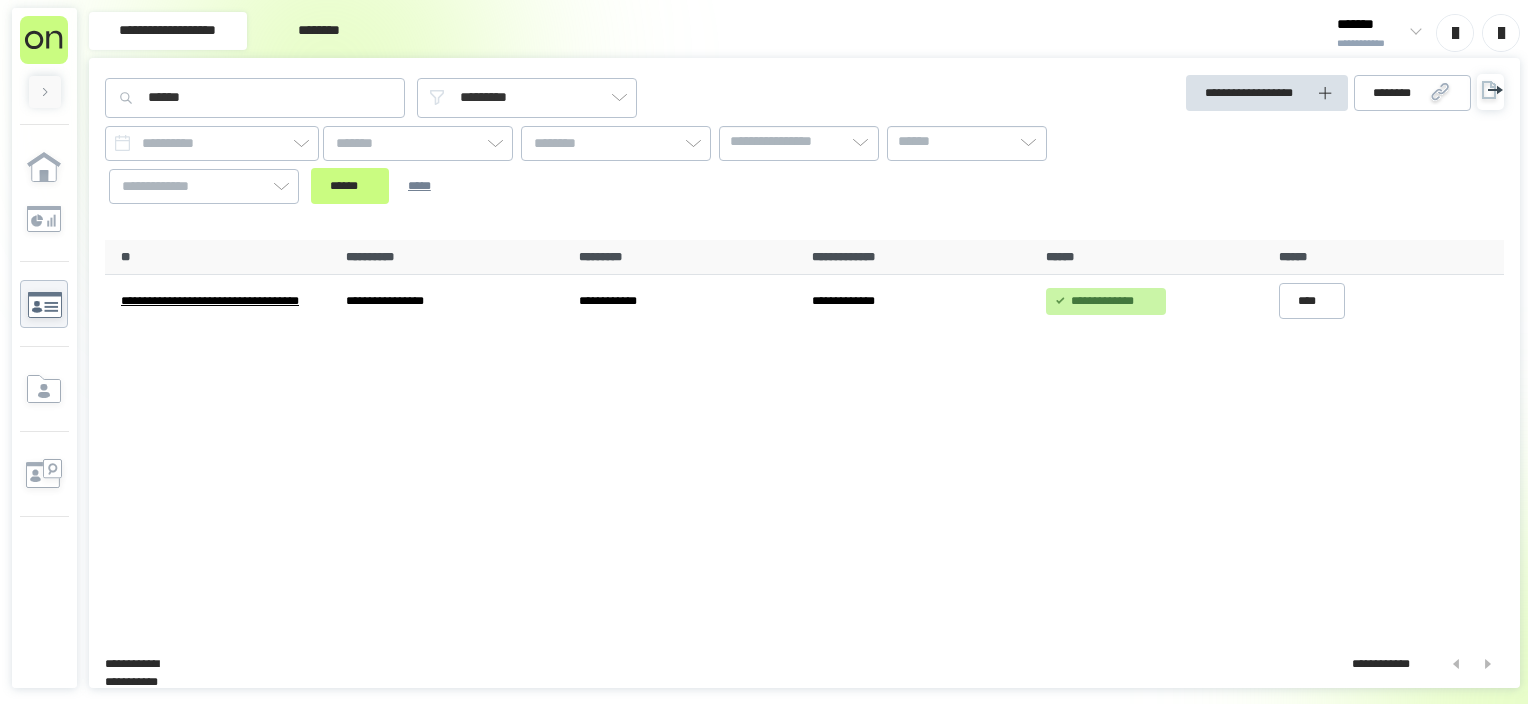 click on "**********" at bounding box center [804, 436] 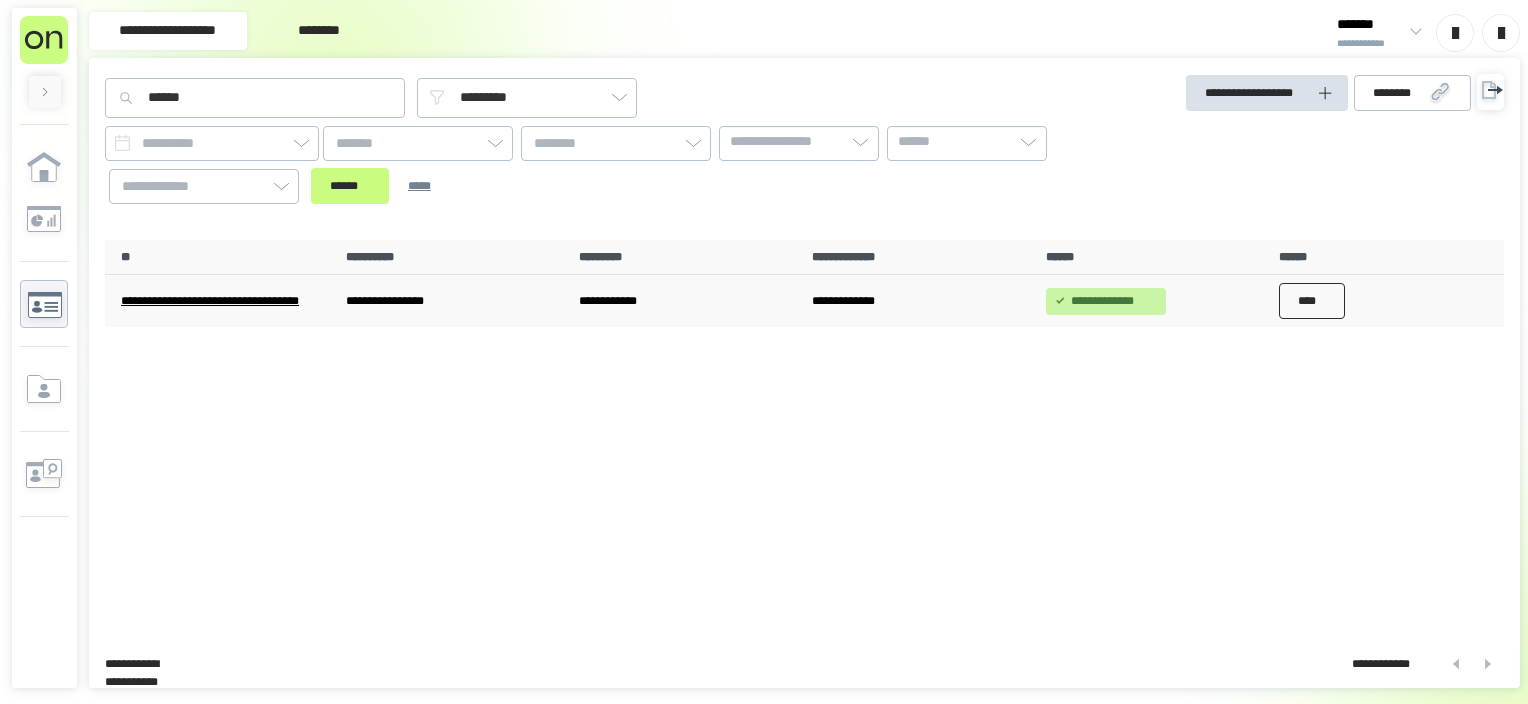 click on "****" at bounding box center [1312, 301] 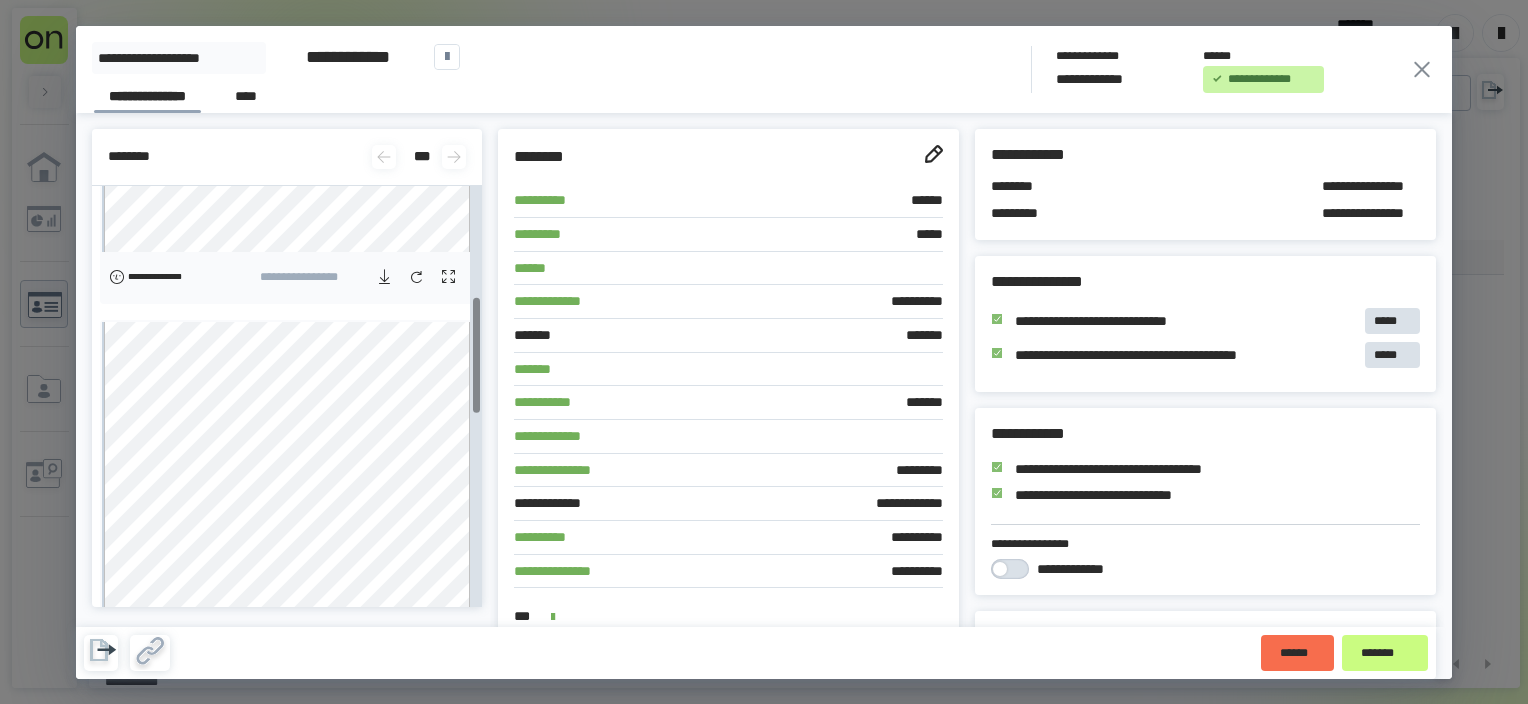 scroll, scrollTop: 700, scrollLeft: 0, axis: vertical 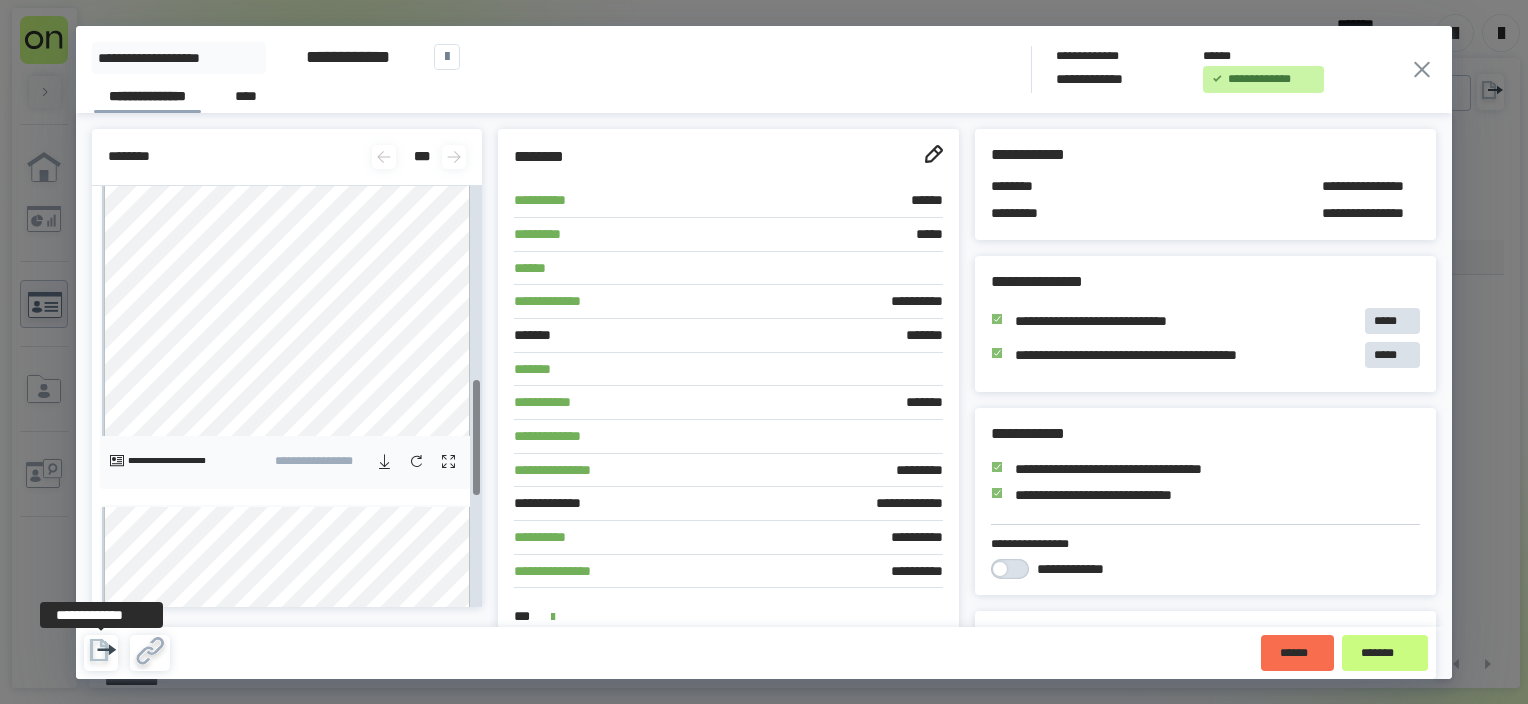 click 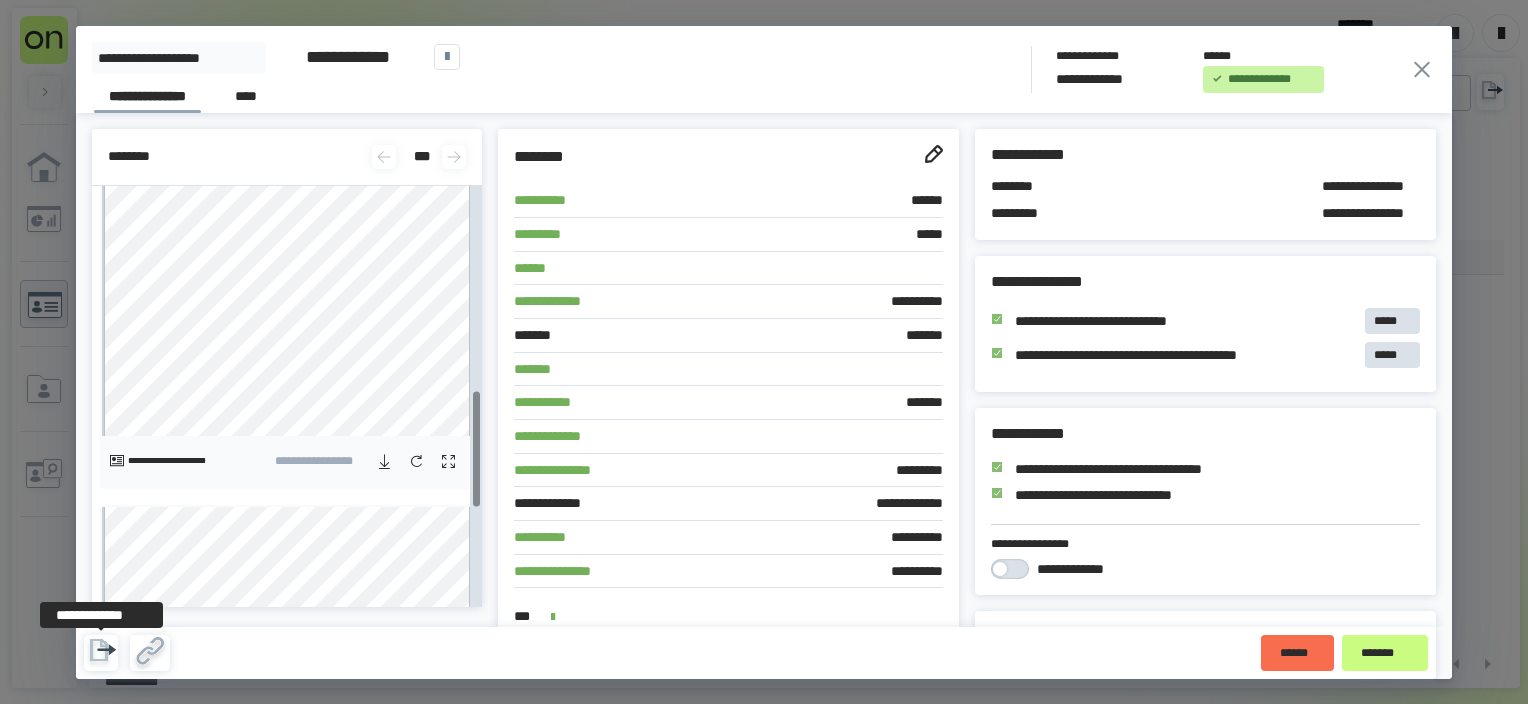 scroll, scrollTop: 1098, scrollLeft: 0, axis: vertical 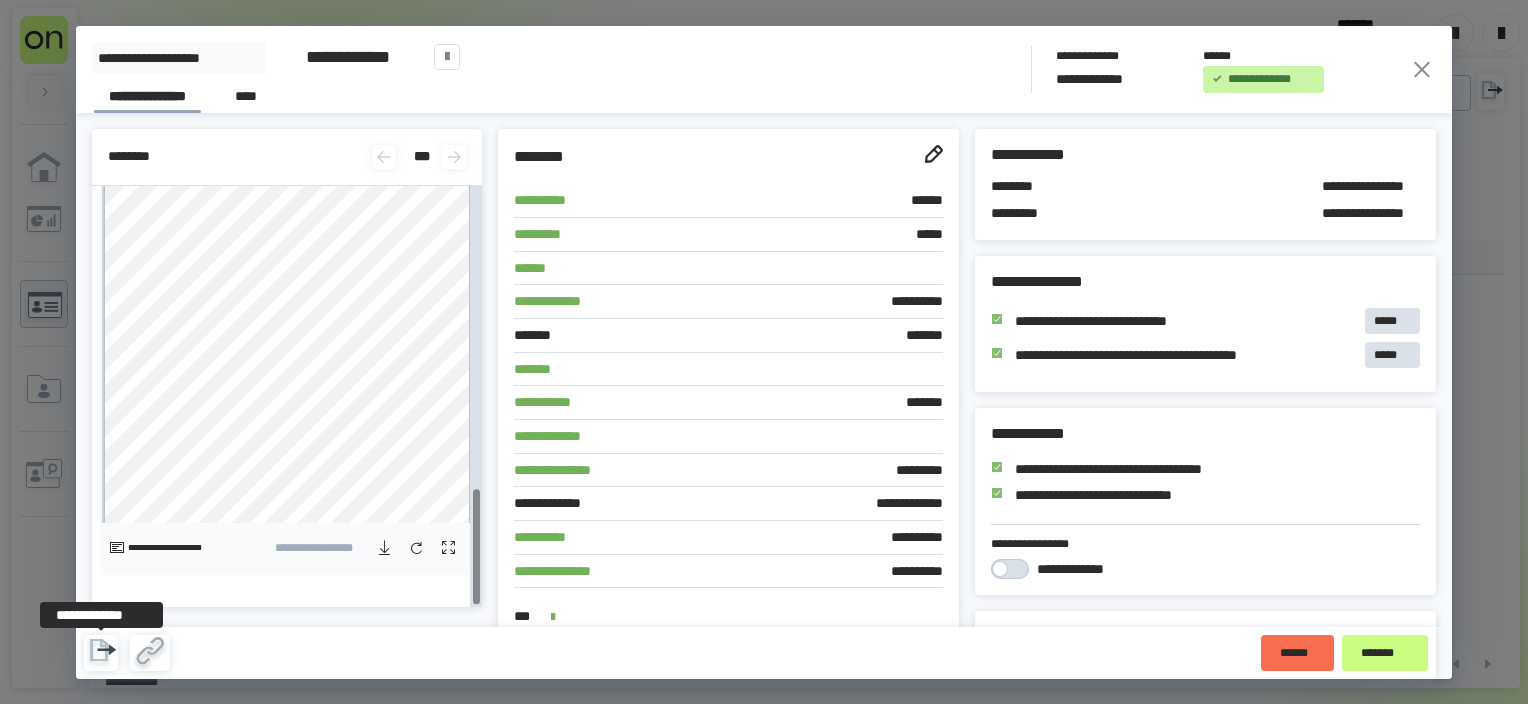 drag, startPoint x: 385, startPoint y: 548, endPoint x: 408, endPoint y: 526, distance: 31.827662 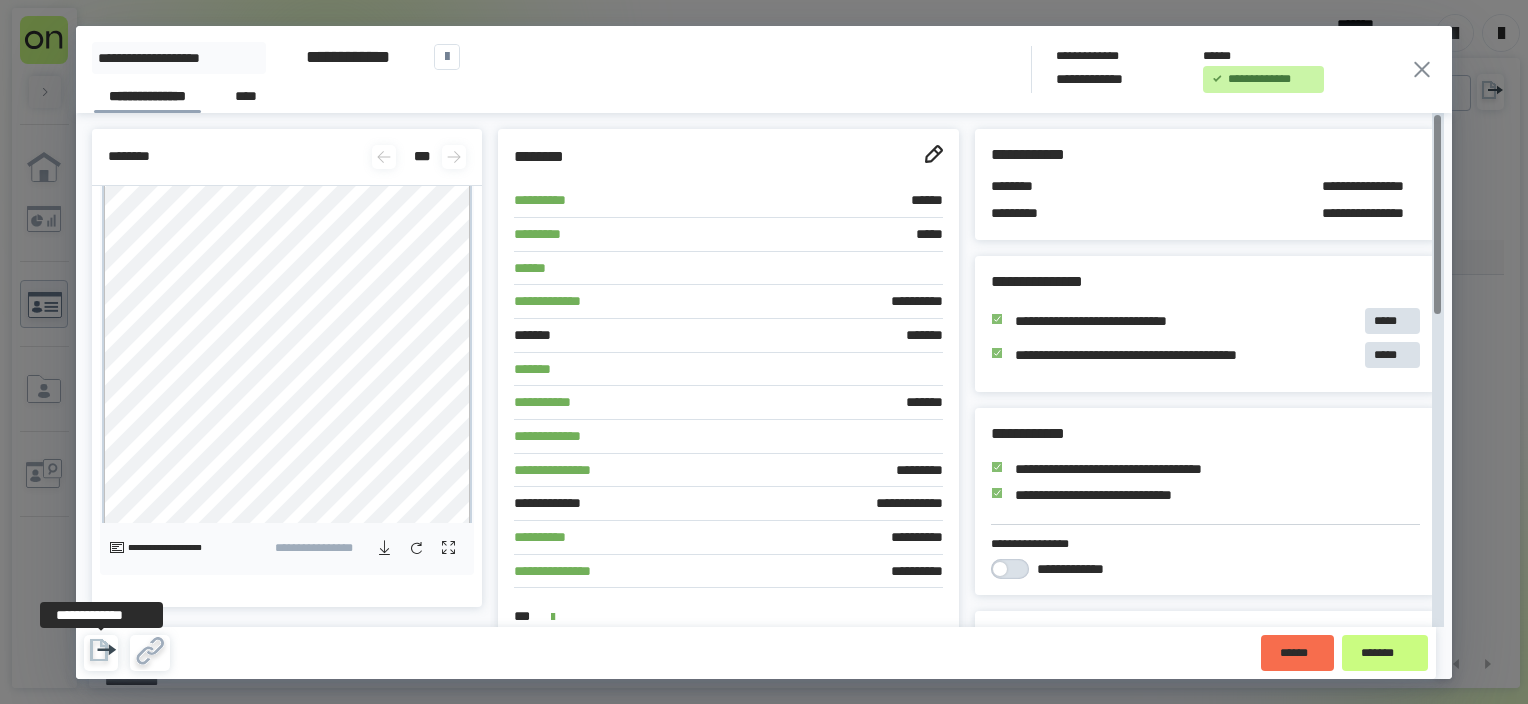 click 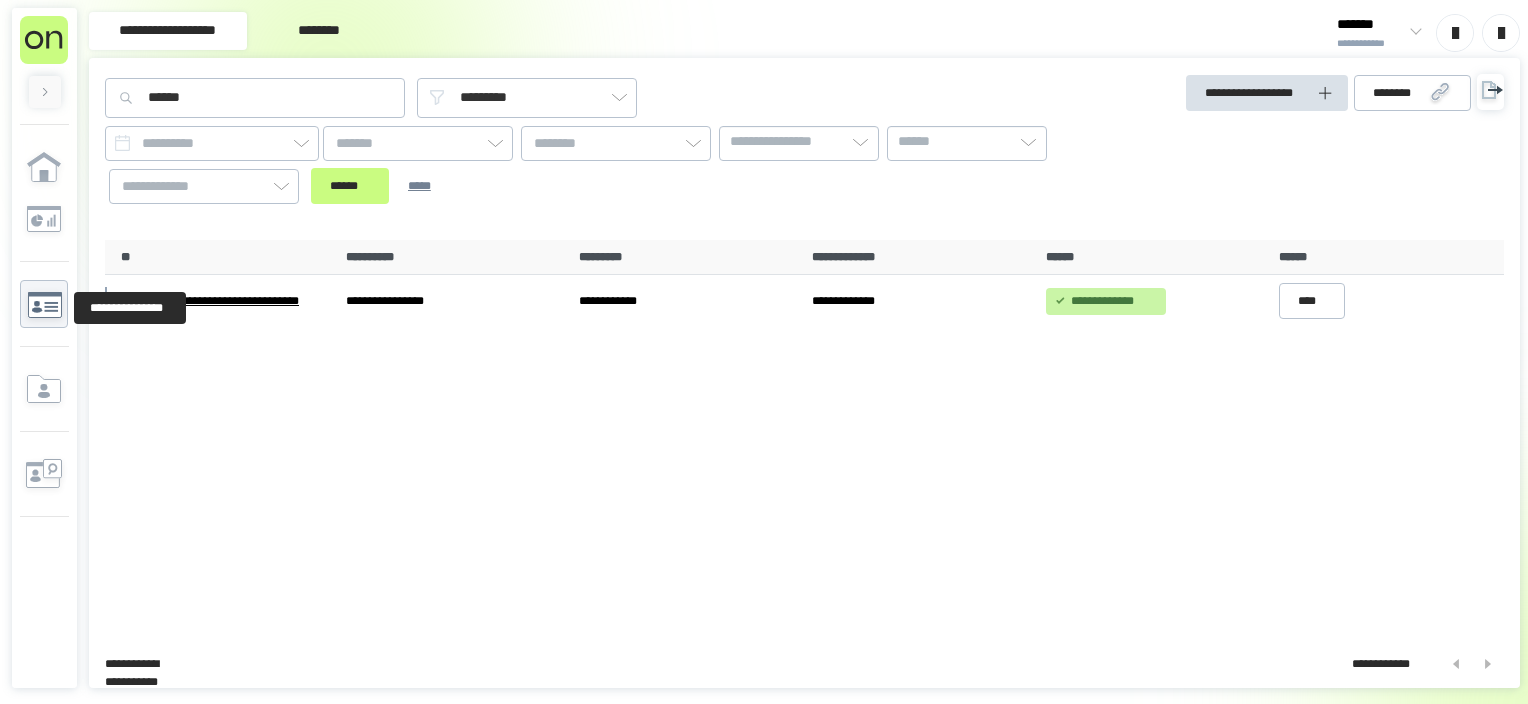 click 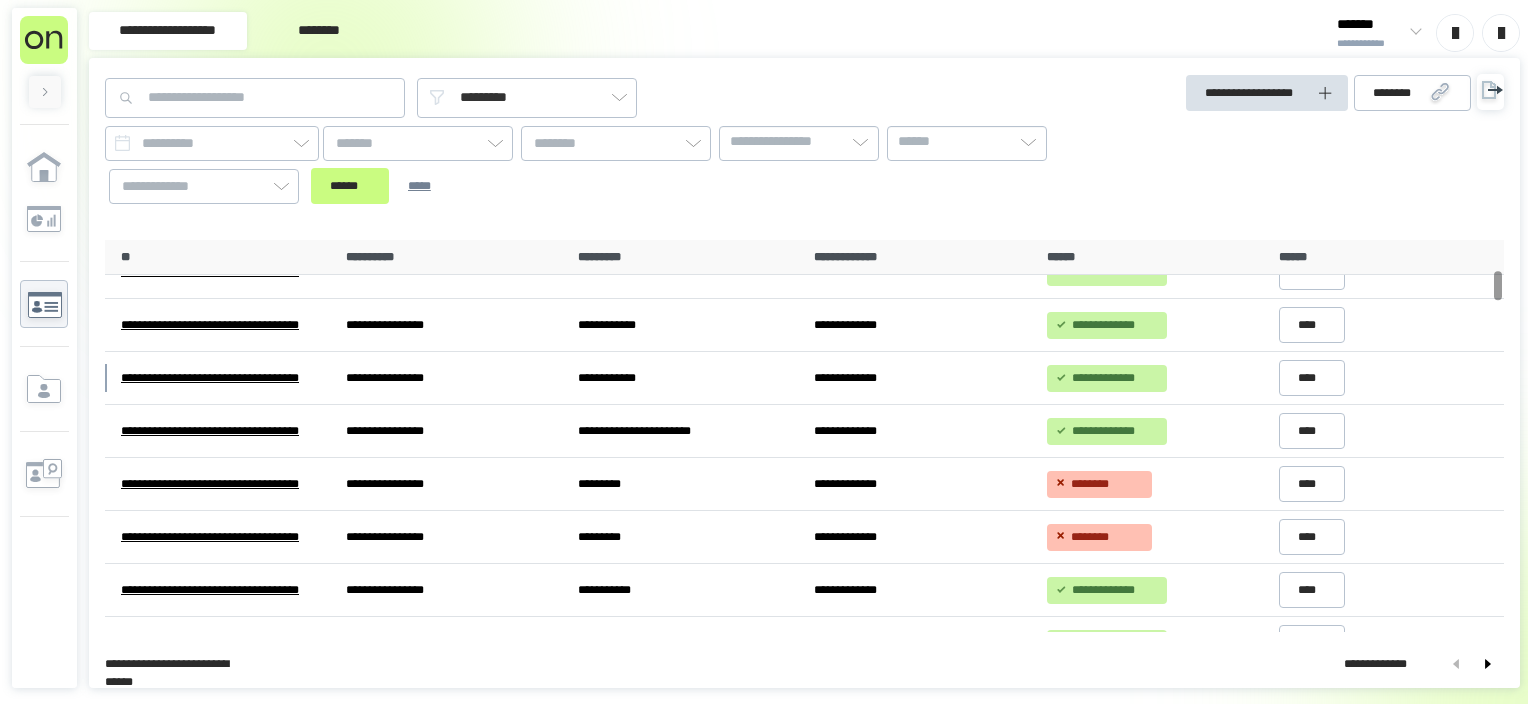scroll, scrollTop: 600, scrollLeft: 0, axis: vertical 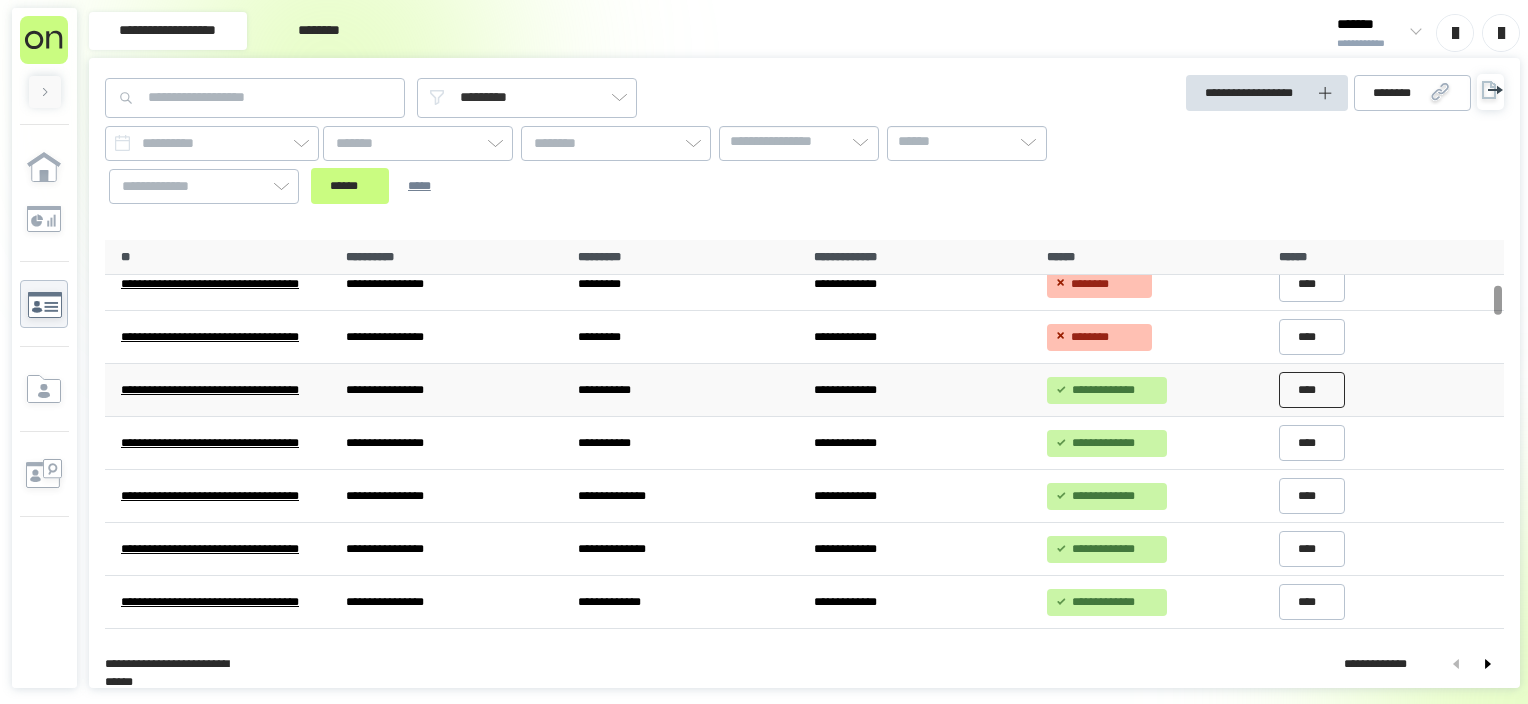 click on "****" at bounding box center (1312, 390) 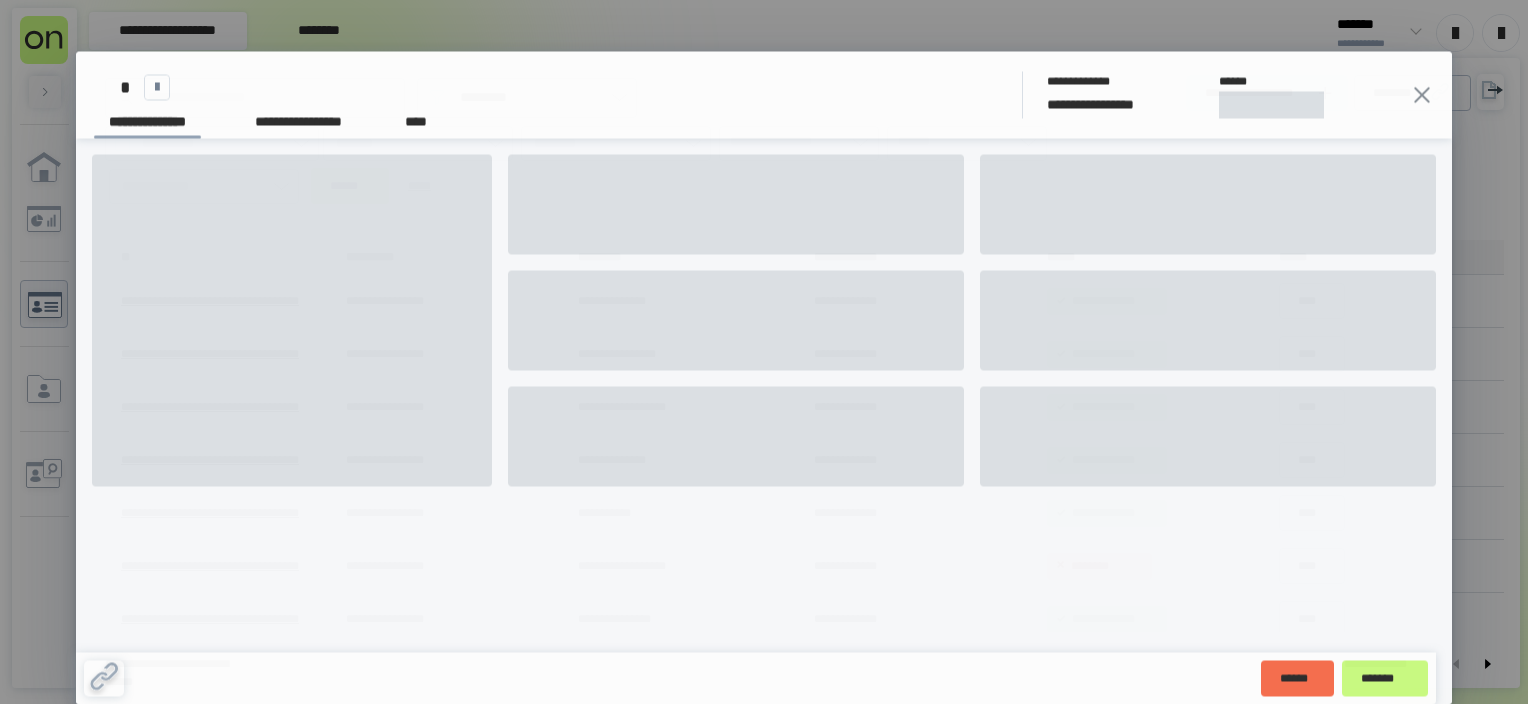 scroll, scrollTop: 0, scrollLeft: 0, axis: both 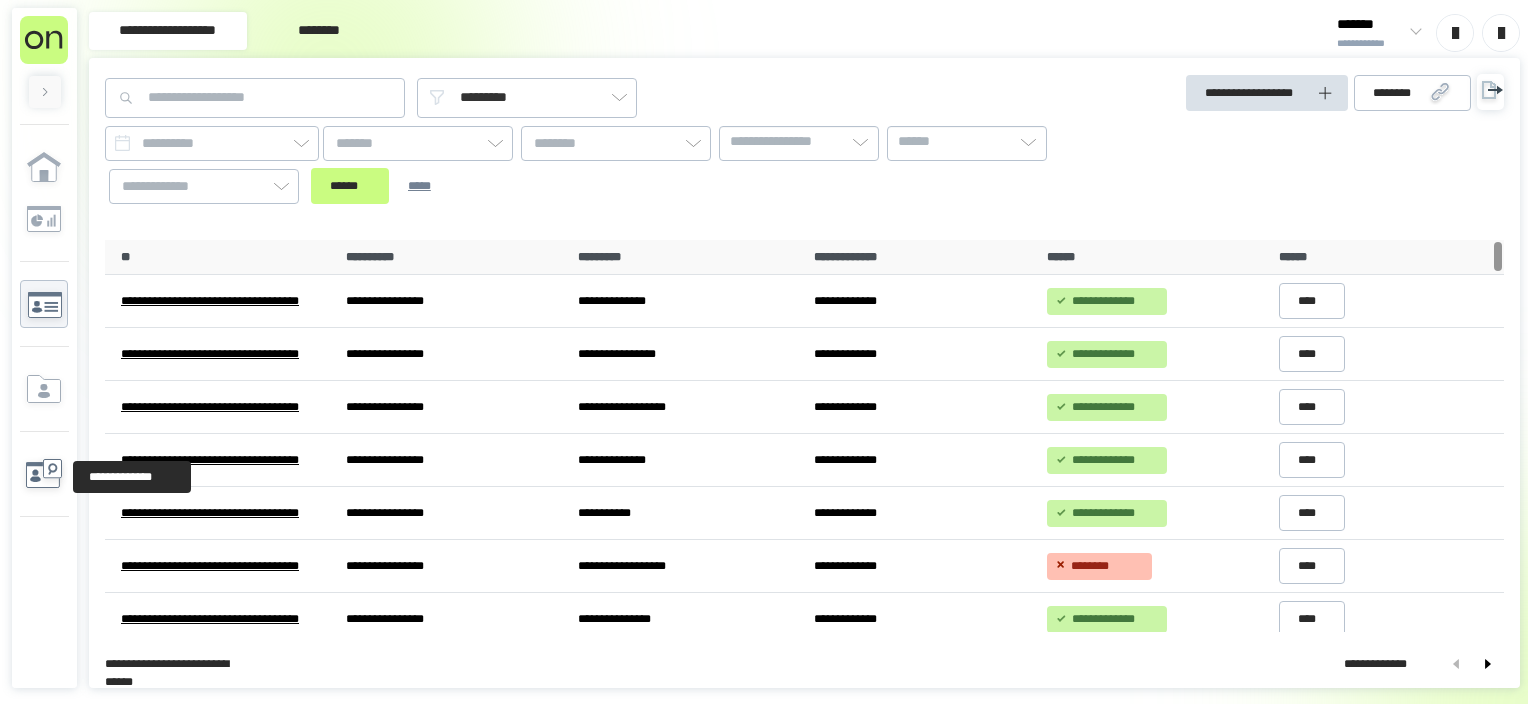 click 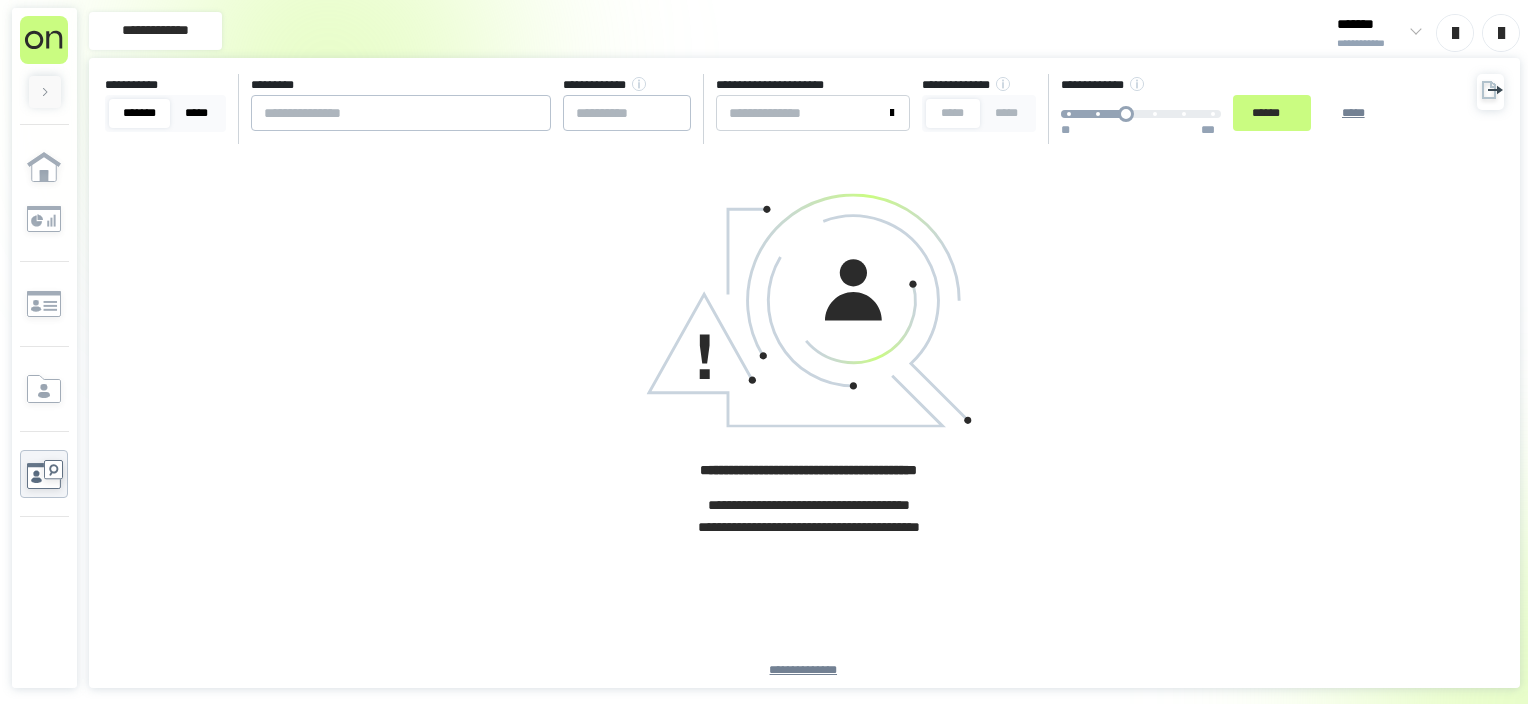 click on "*****" at bounding box center (196, 113) 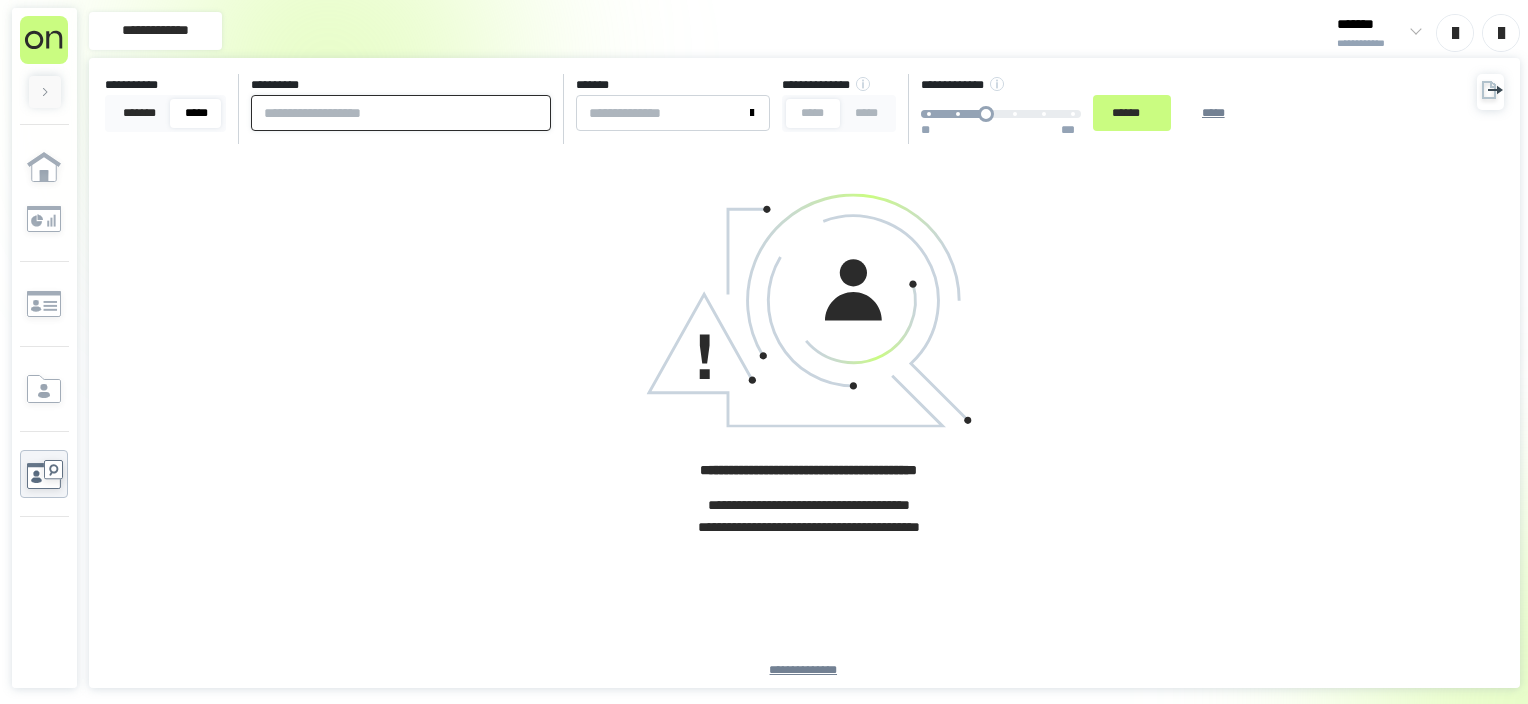 click at bounding box center (401, 113) 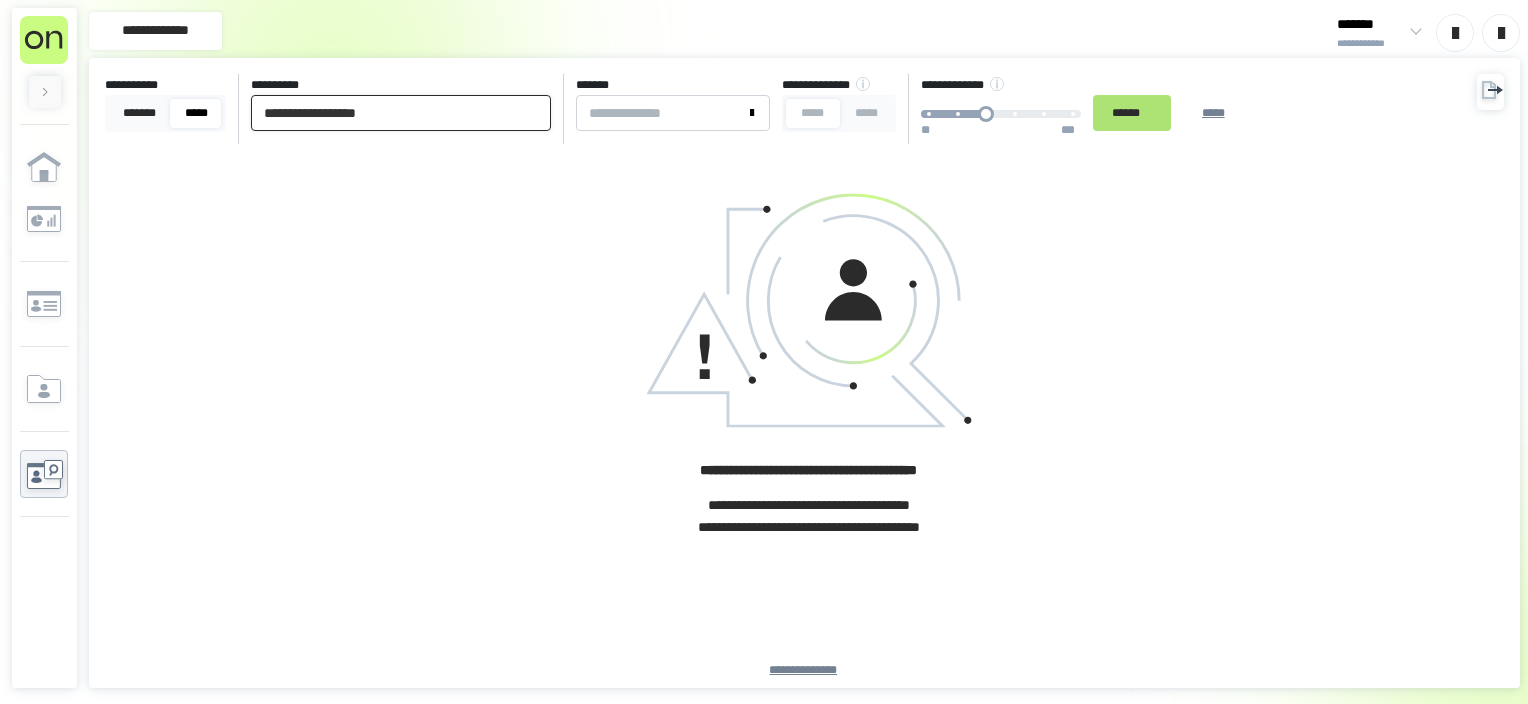 type on "**********" 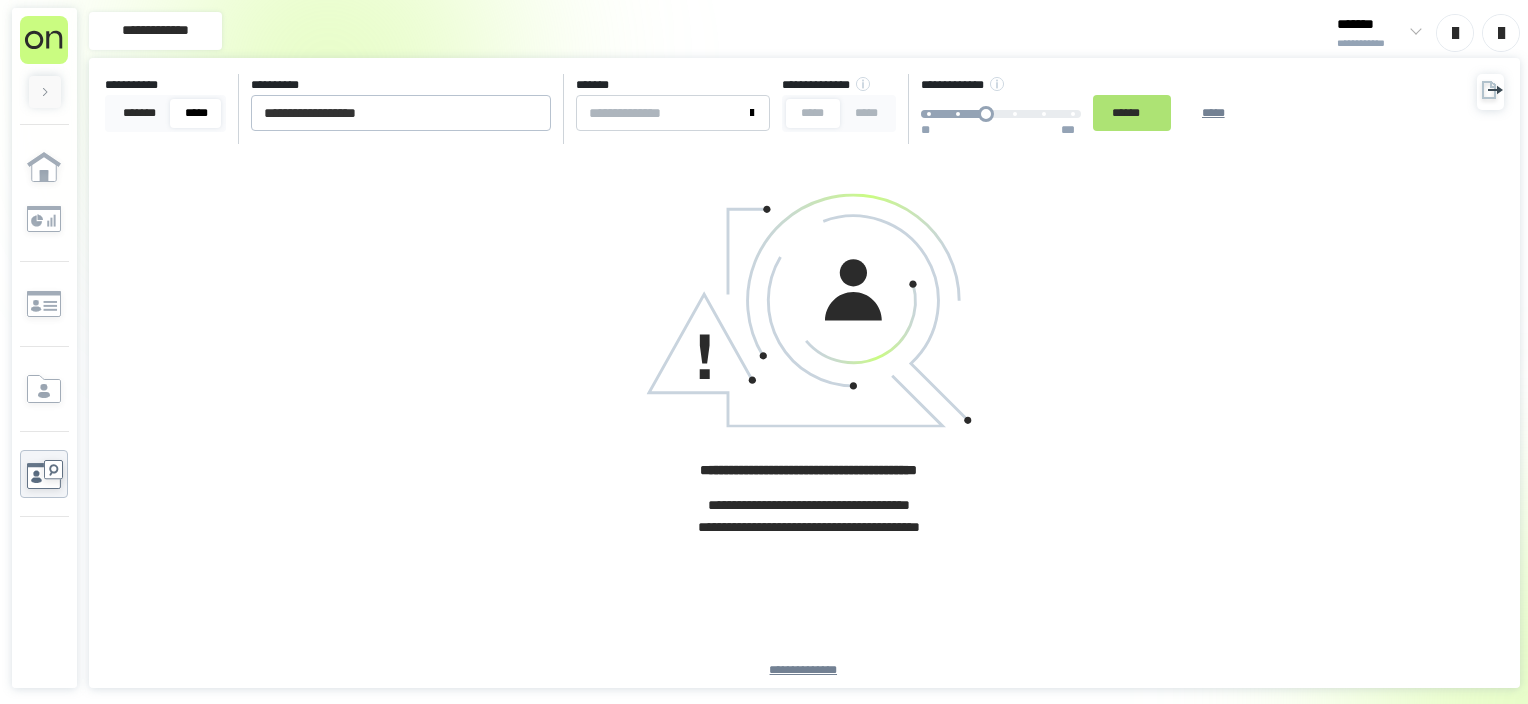 click on "******" at bounding box center [1132, 113] 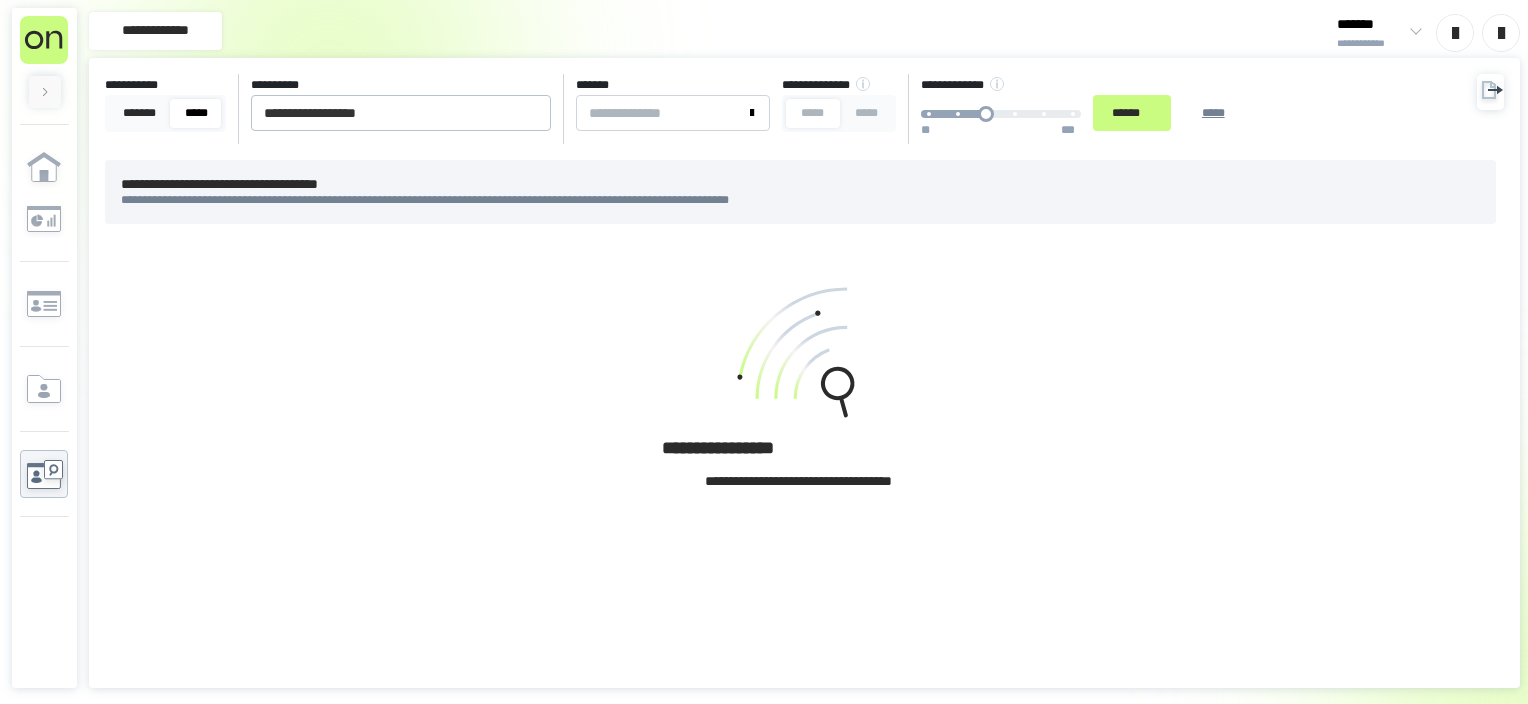 click on "**********" at bounding box center (804, 396) 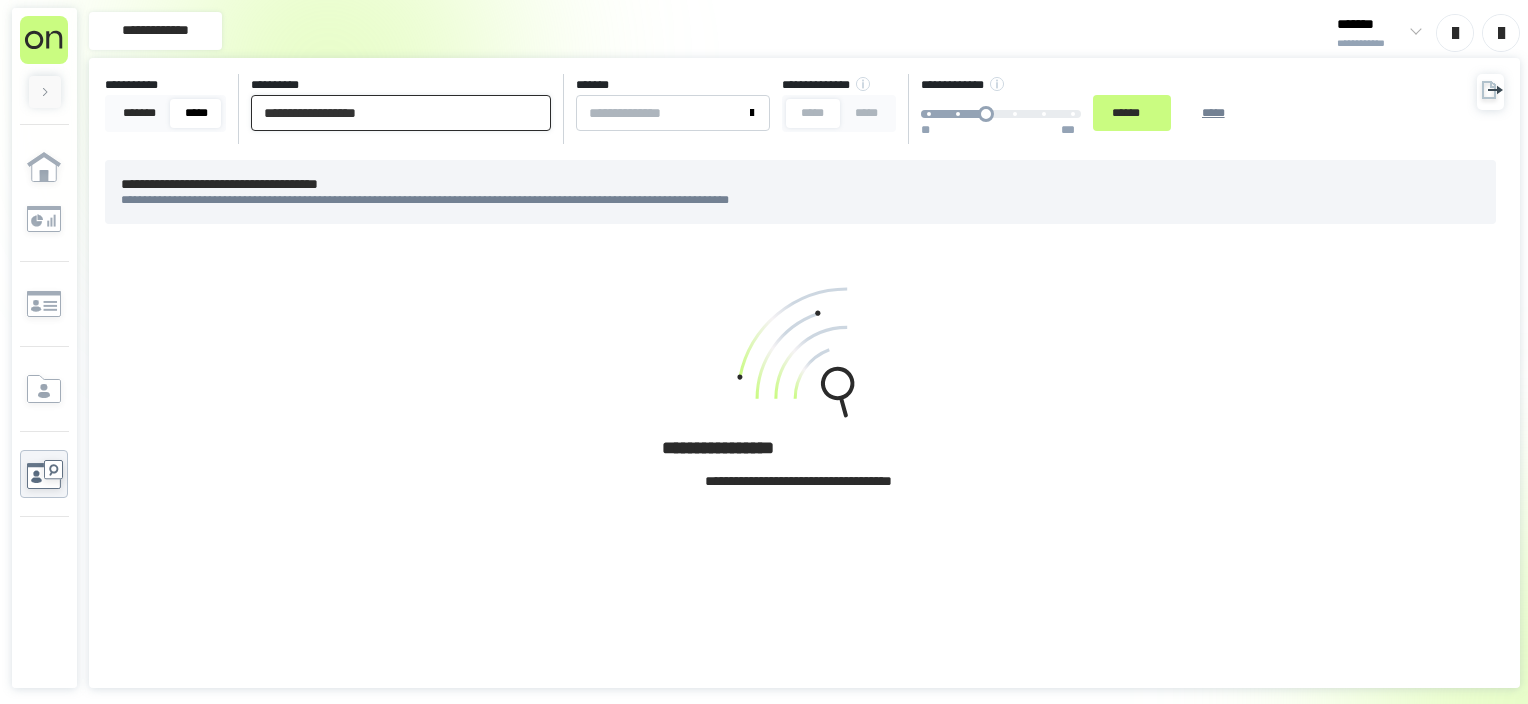 click on "**********" at bounding box center (401, 113) 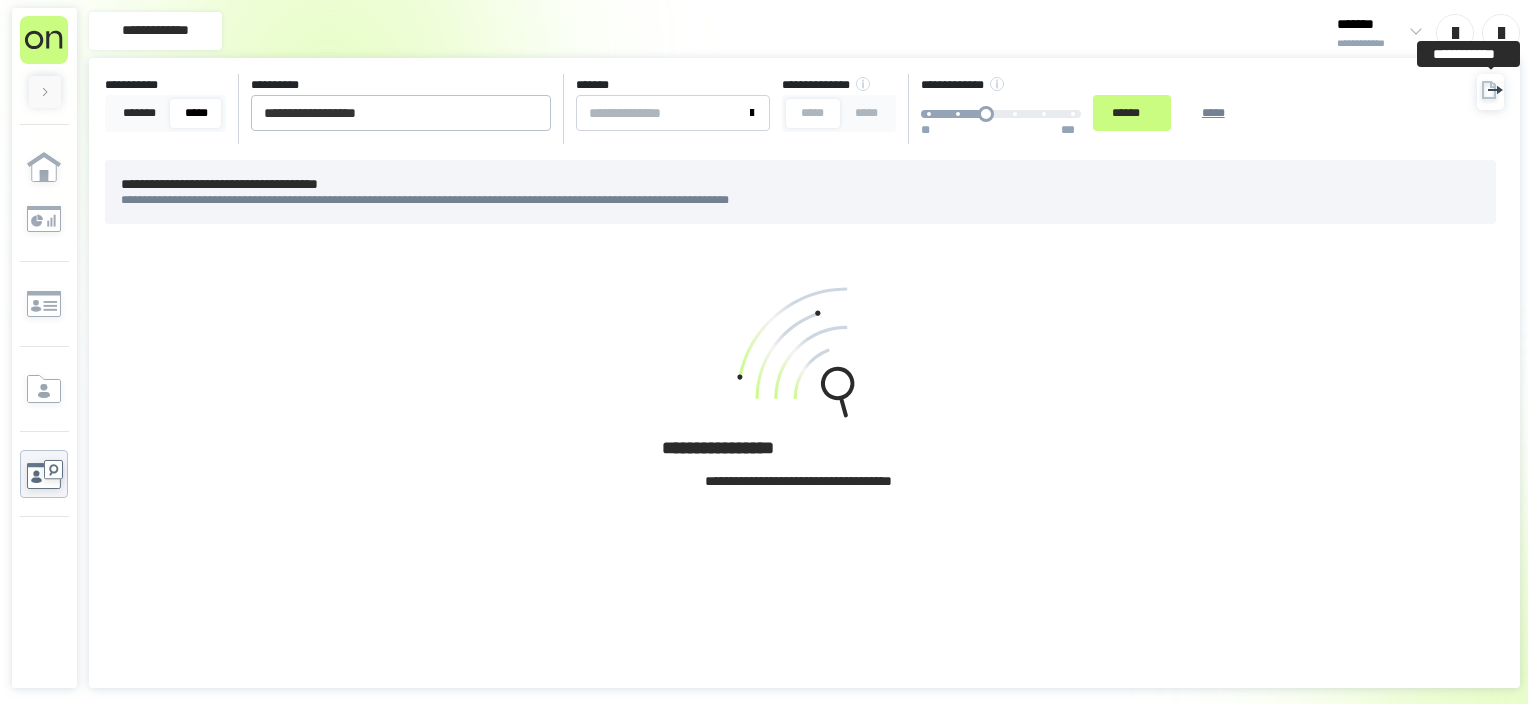 click 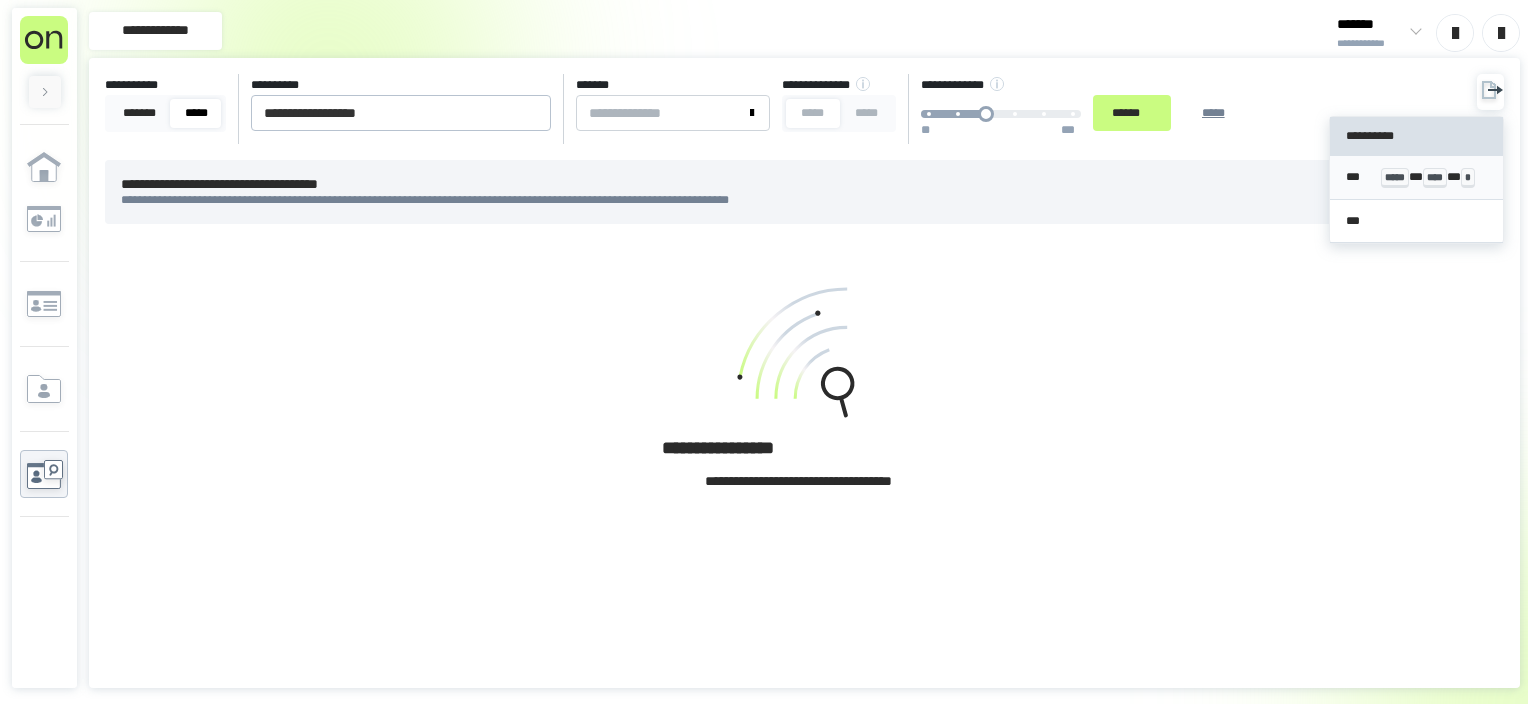 click on "*** ***** * **** *   *" at bounding box center [1417, 177] 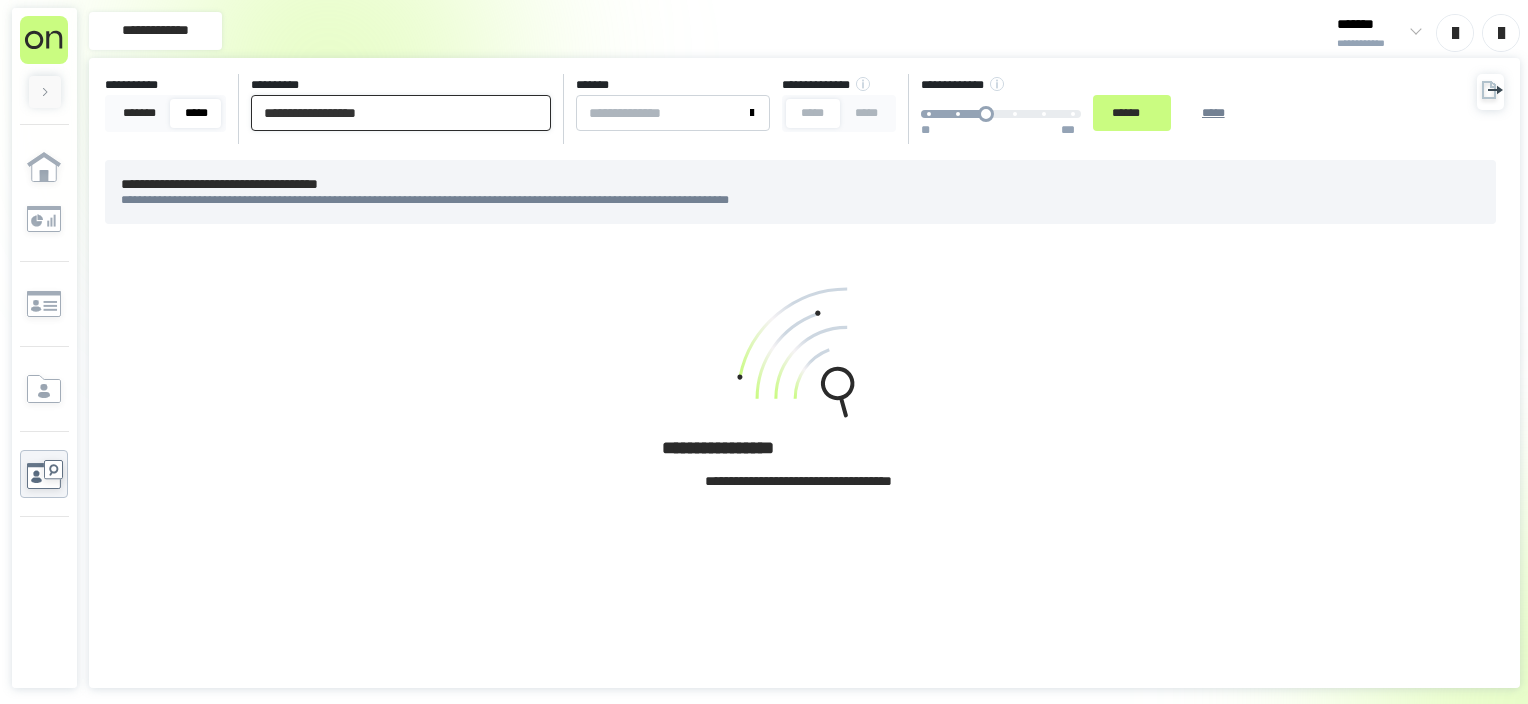 click on "**********" at bounding box center [401, 113] 